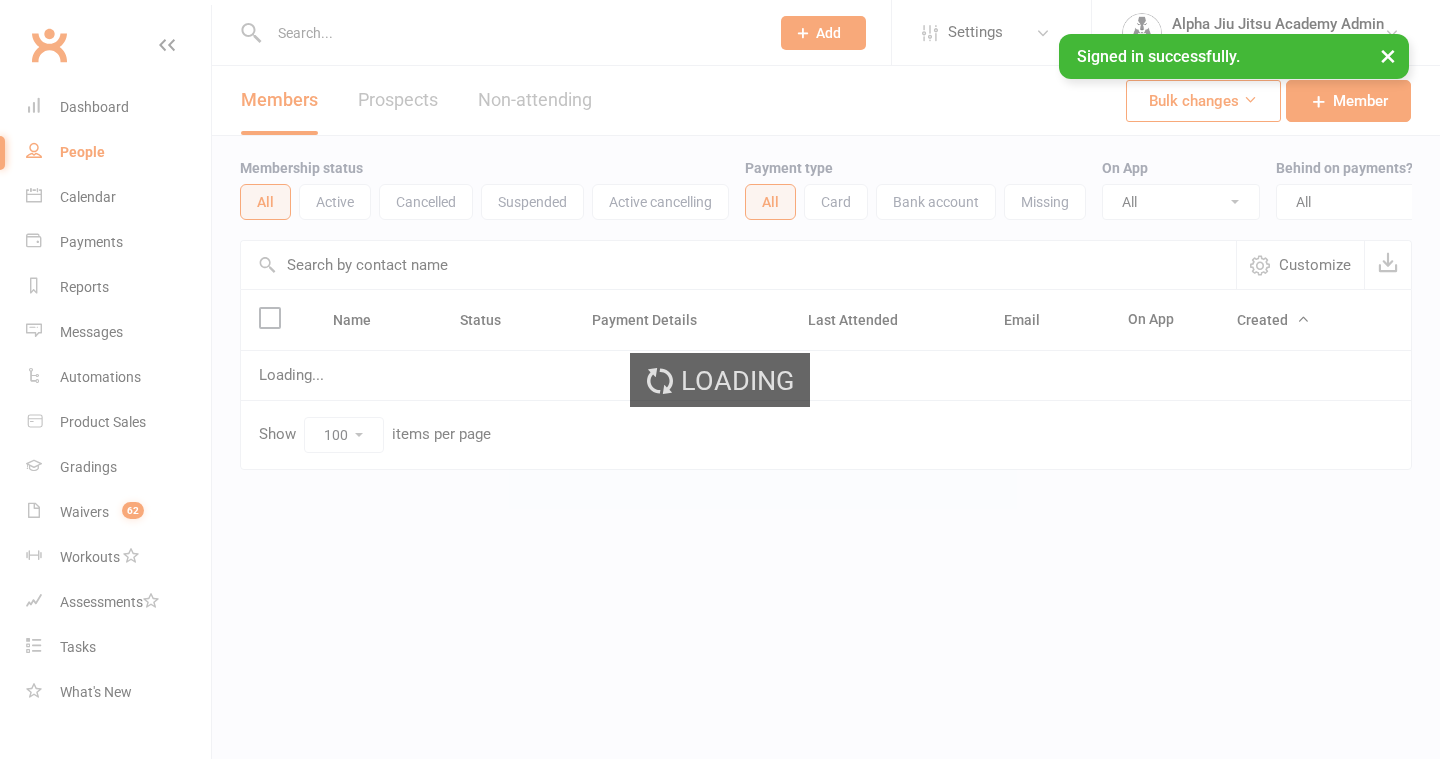 select on "100" 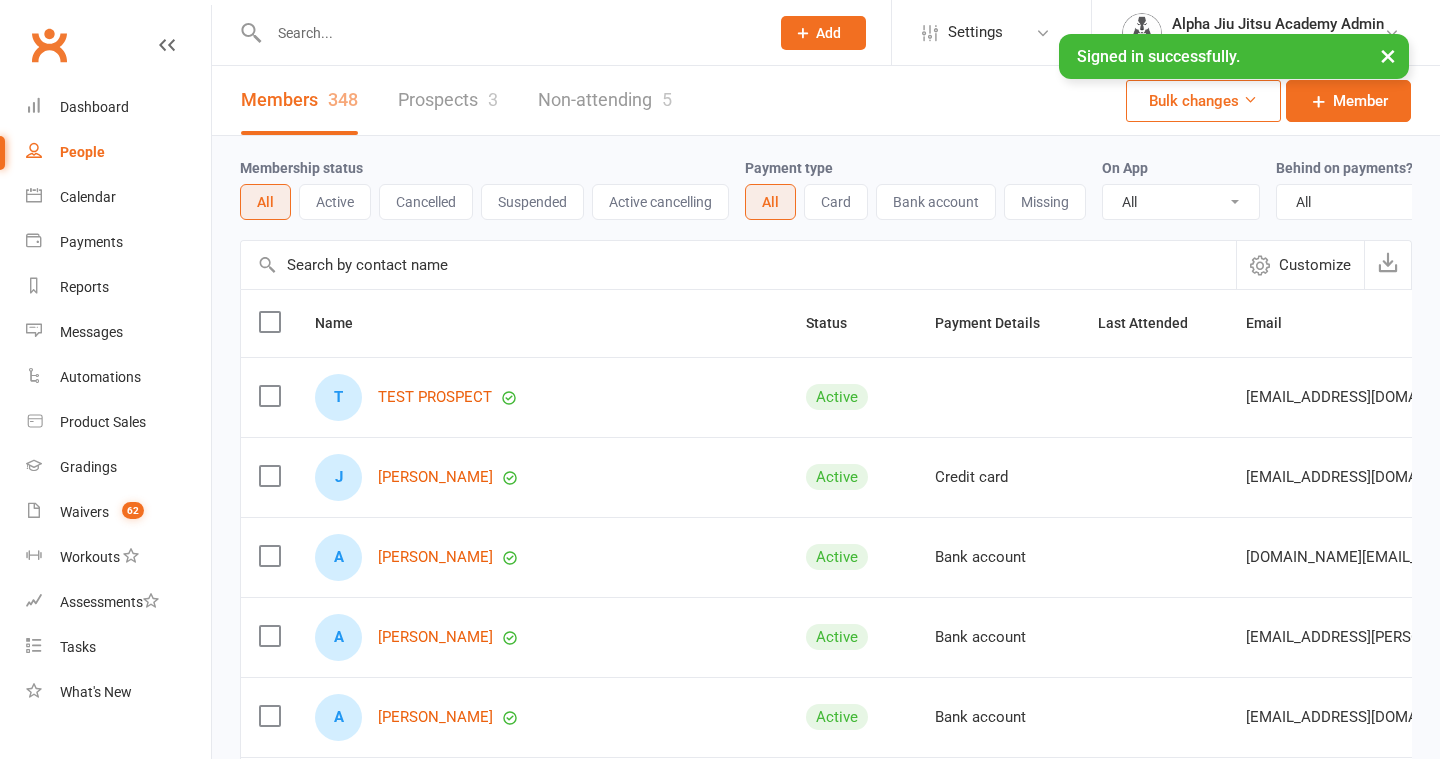 click at bounding box center (738, 265) 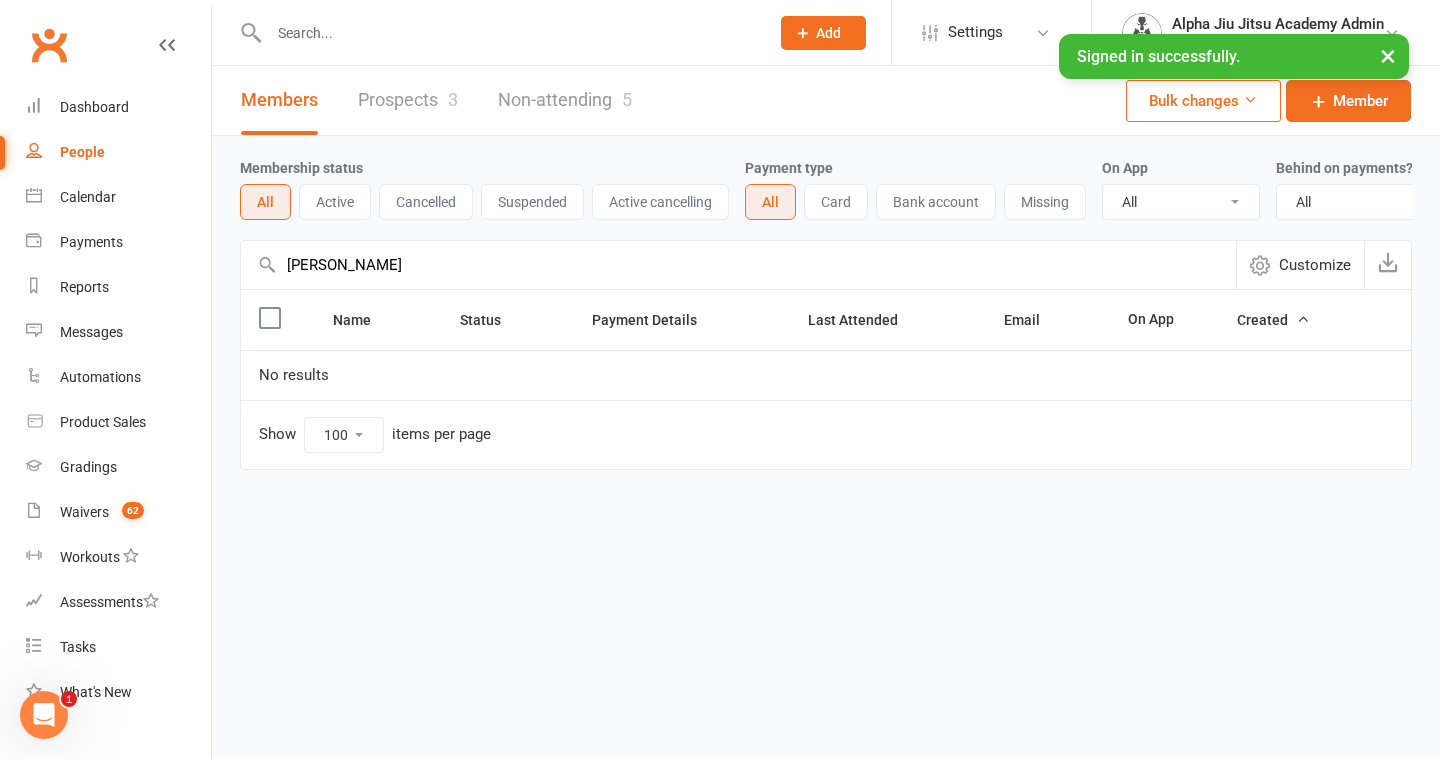 scroll, scrollTop: 0, scrollLeft: 0, axis: both 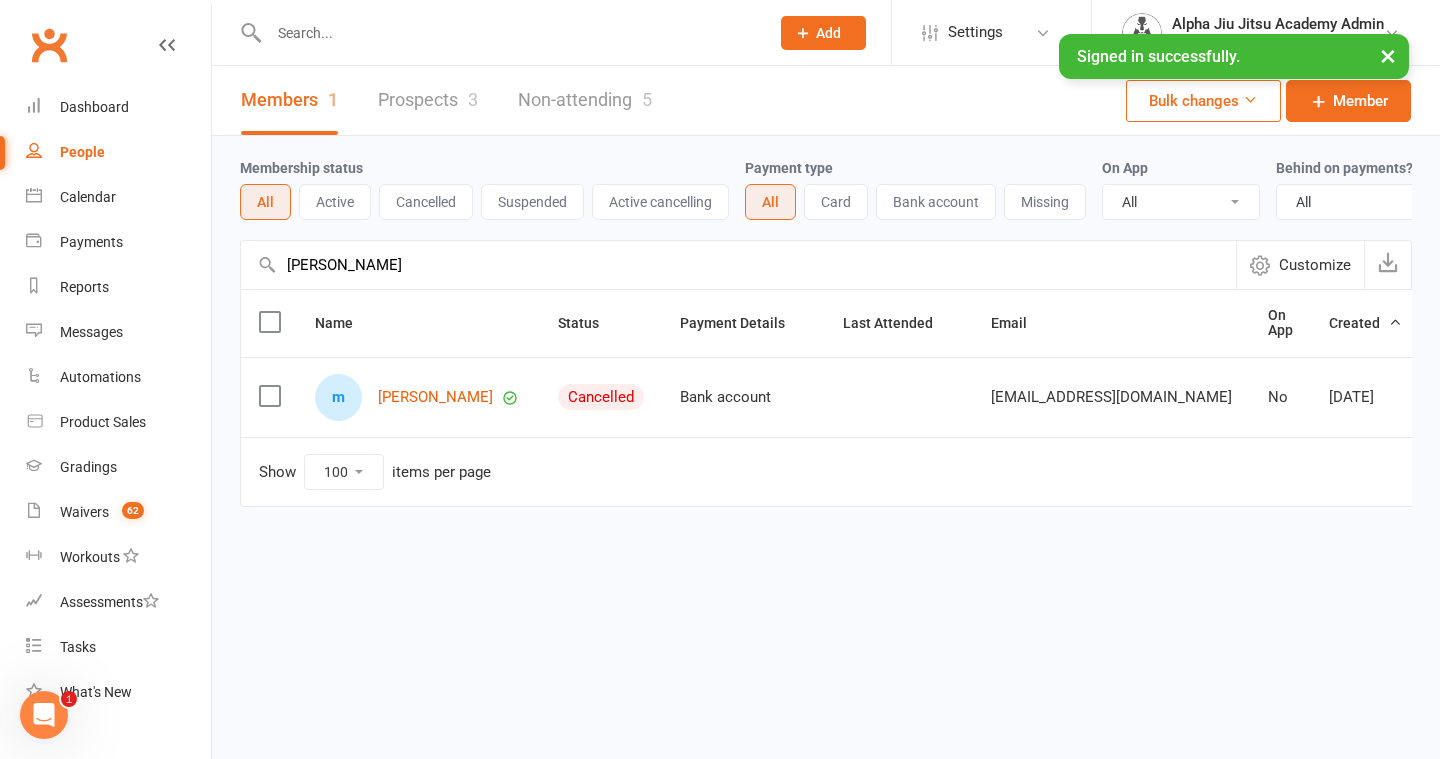 type on "[PERSON_NAME]" 